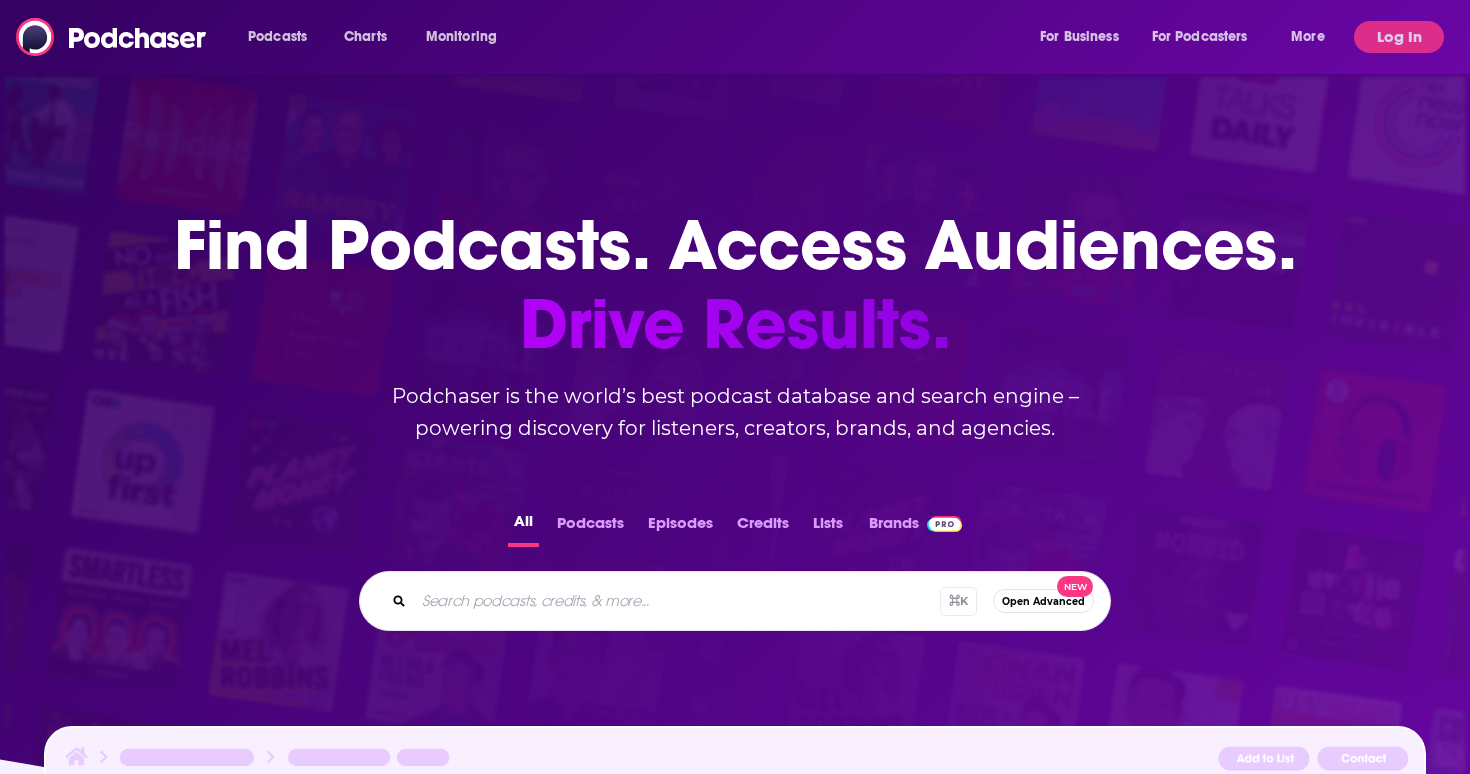 scroll, scrollTop: 0, scrollLeft: 0, axis: both 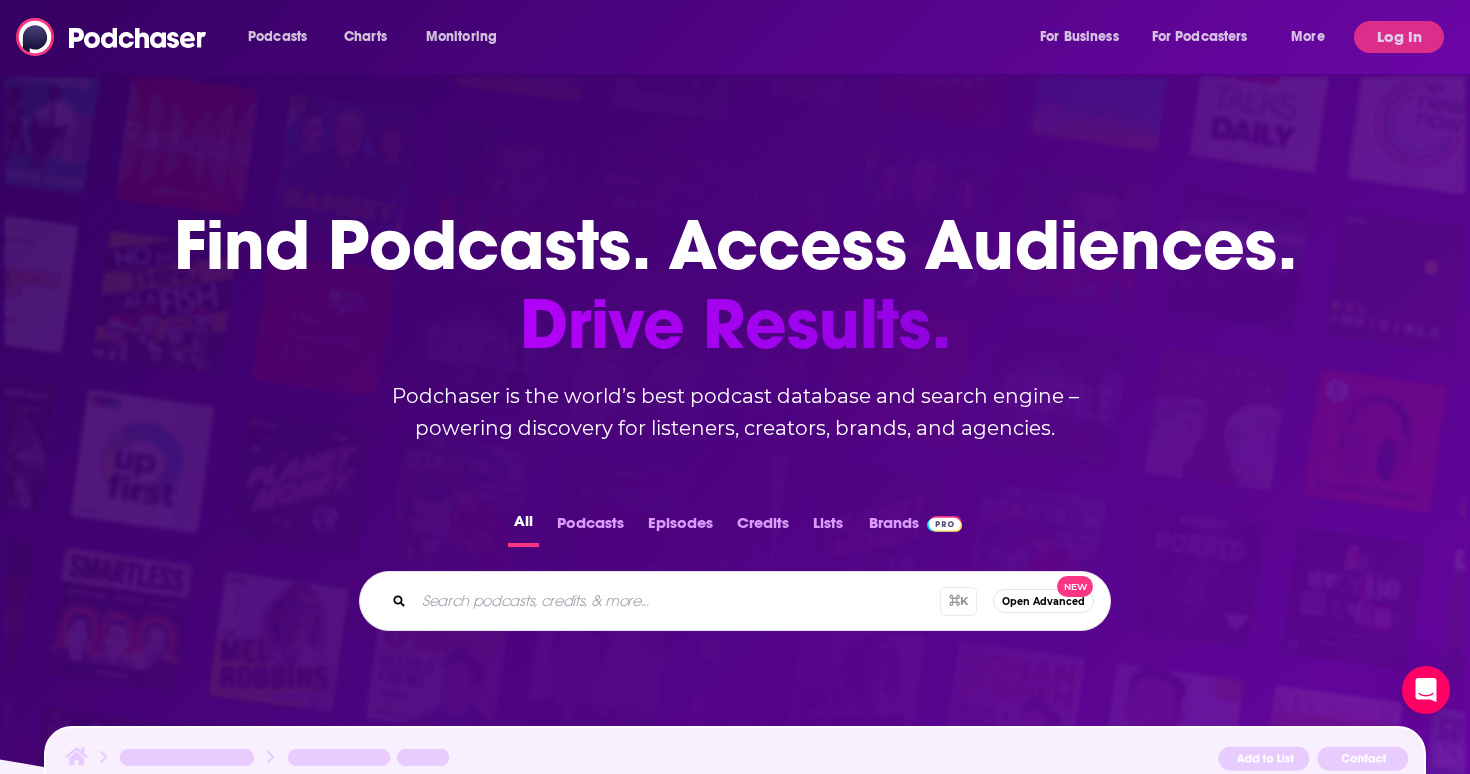 click at bounding box center [677, 601] 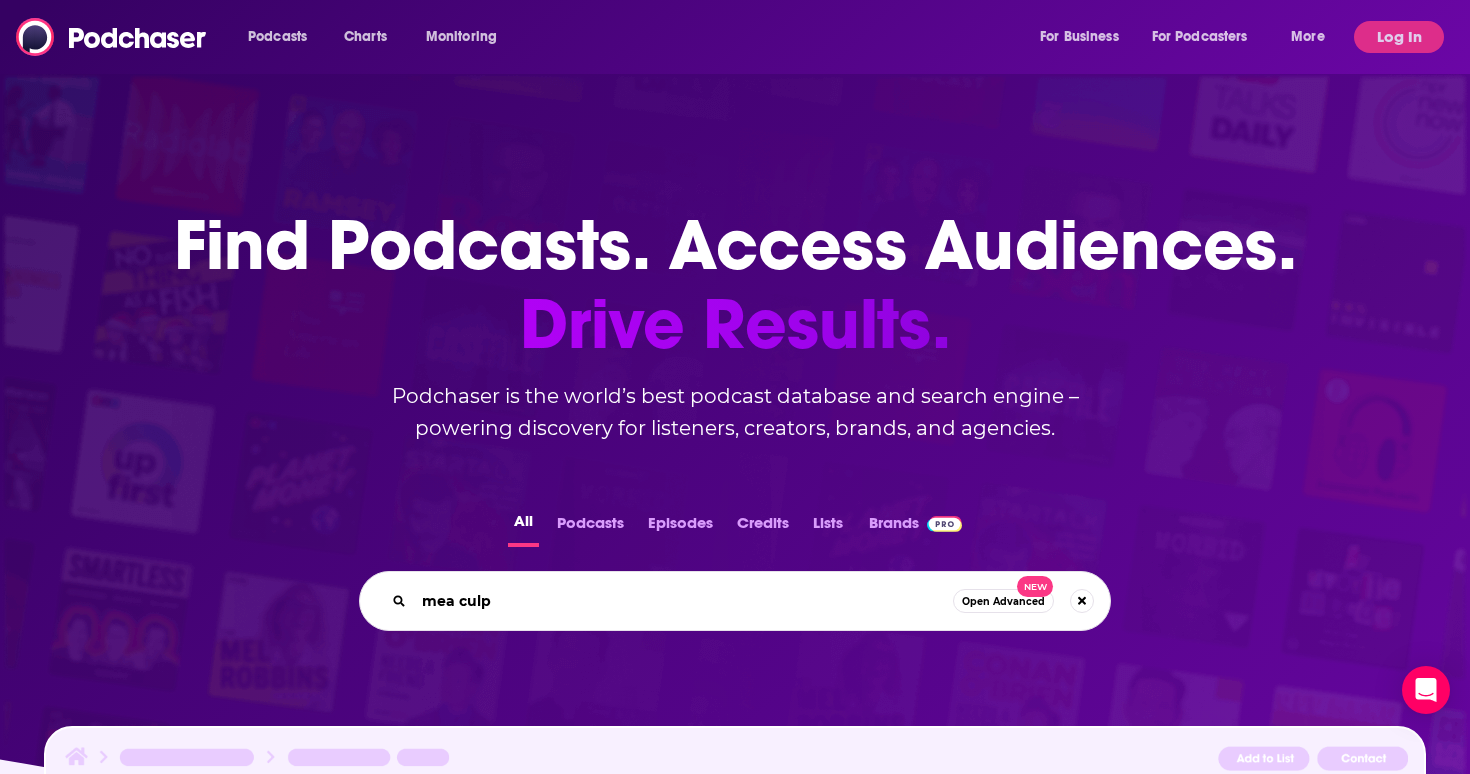 type on "mea culpa" 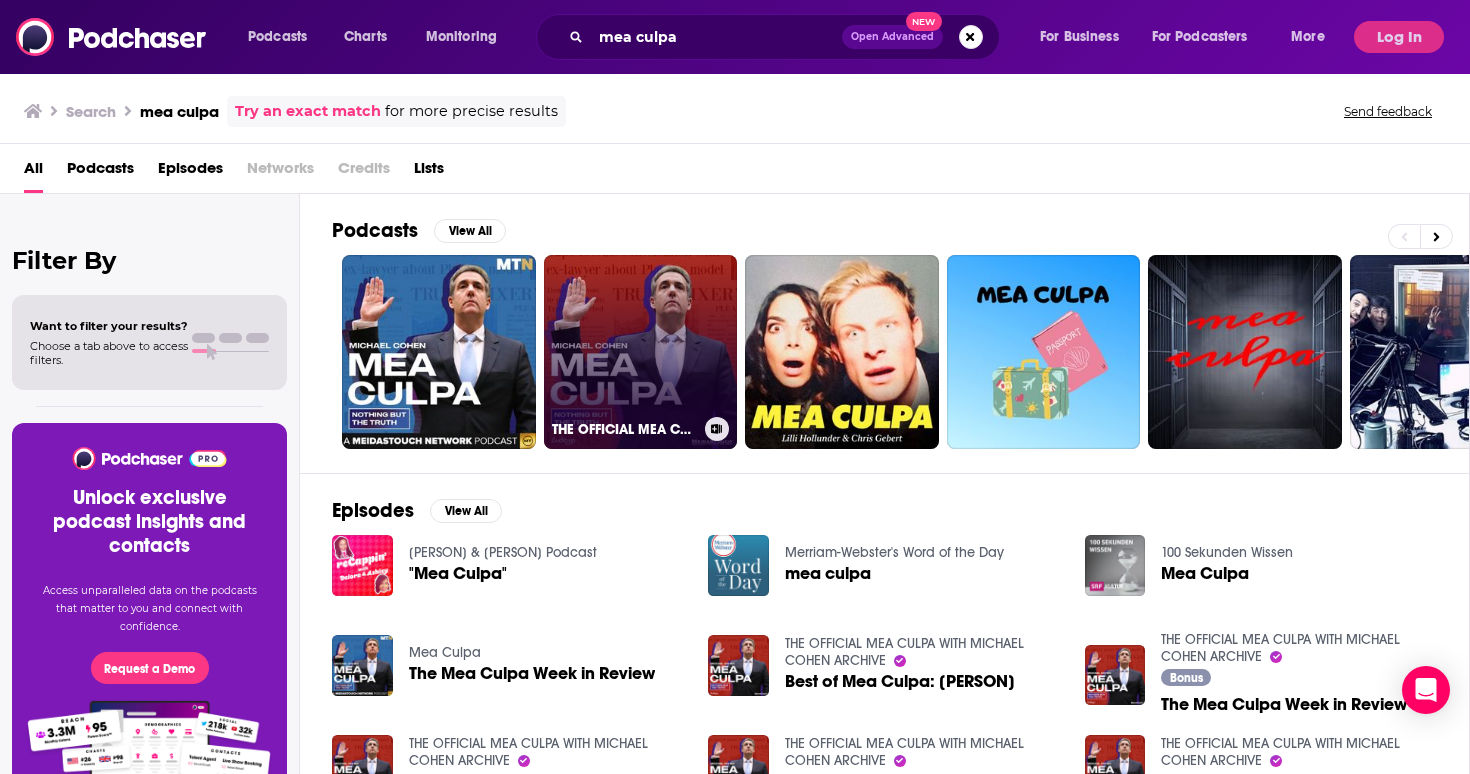 click on "THE OFFICIAL MEA CULPA WITH MICHAEL COHEN ARCHIVE" at bounding box center [641, 352] 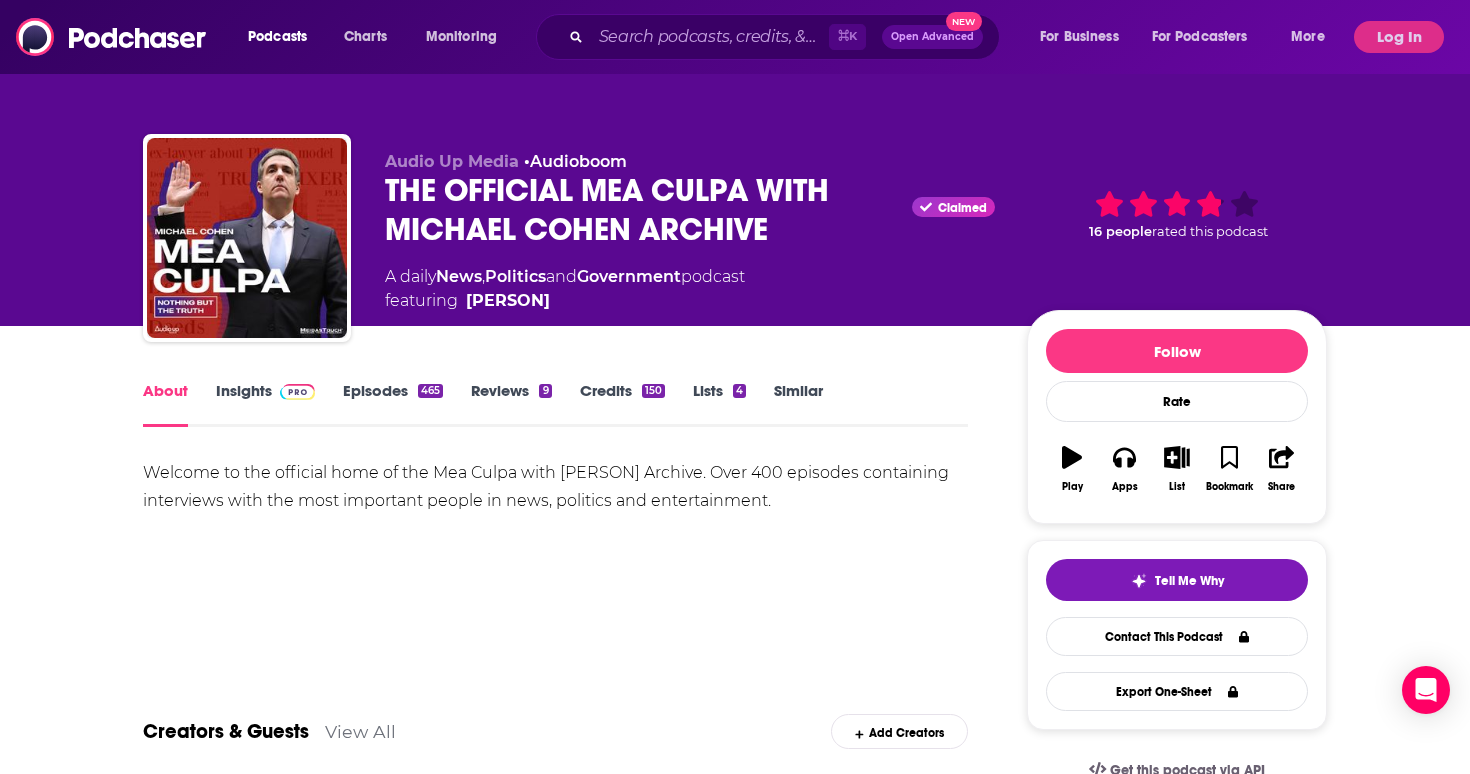 scroll, scrollTop: 0, scrollLeft: 0, axis: both 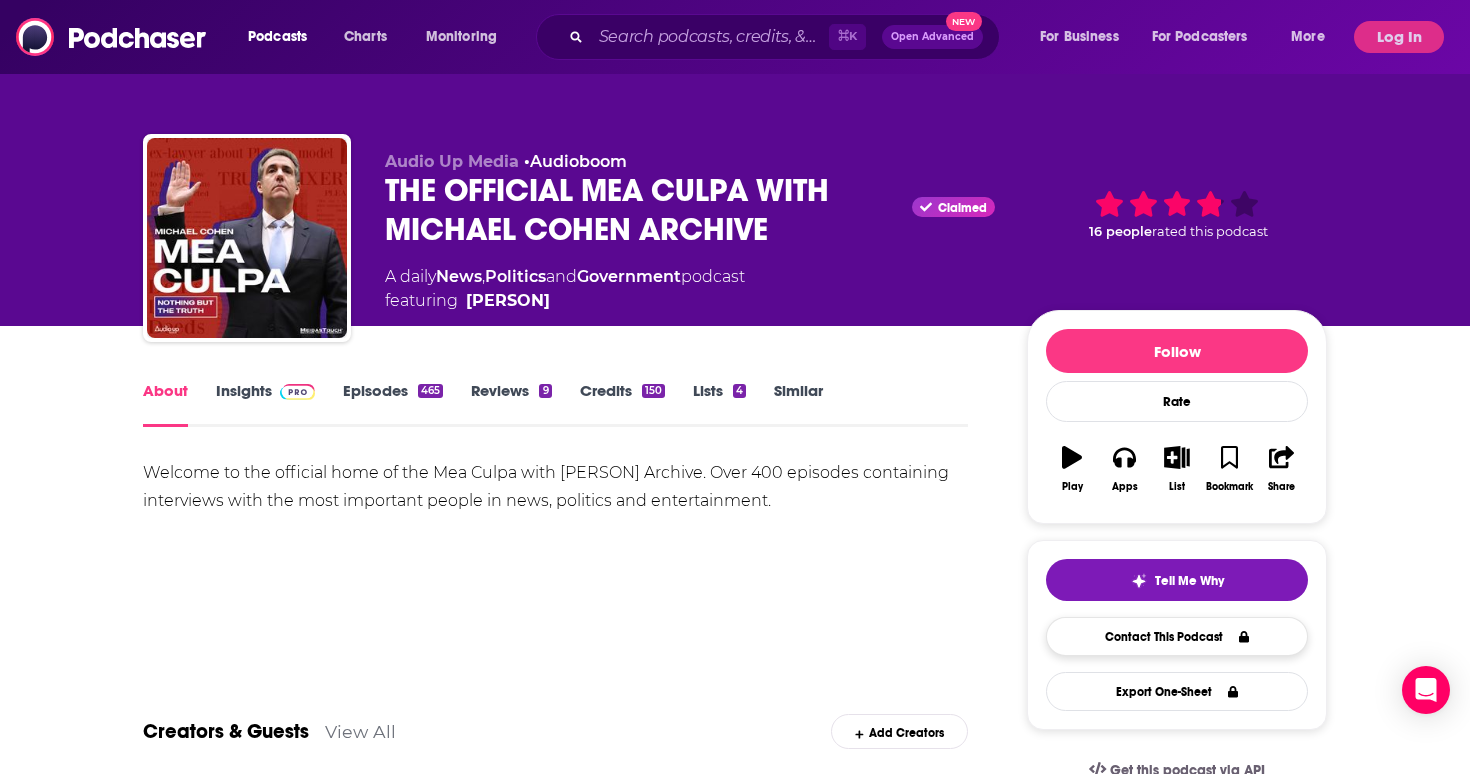 click on "Contact This Podcast" at bounding box center (1177, 636) 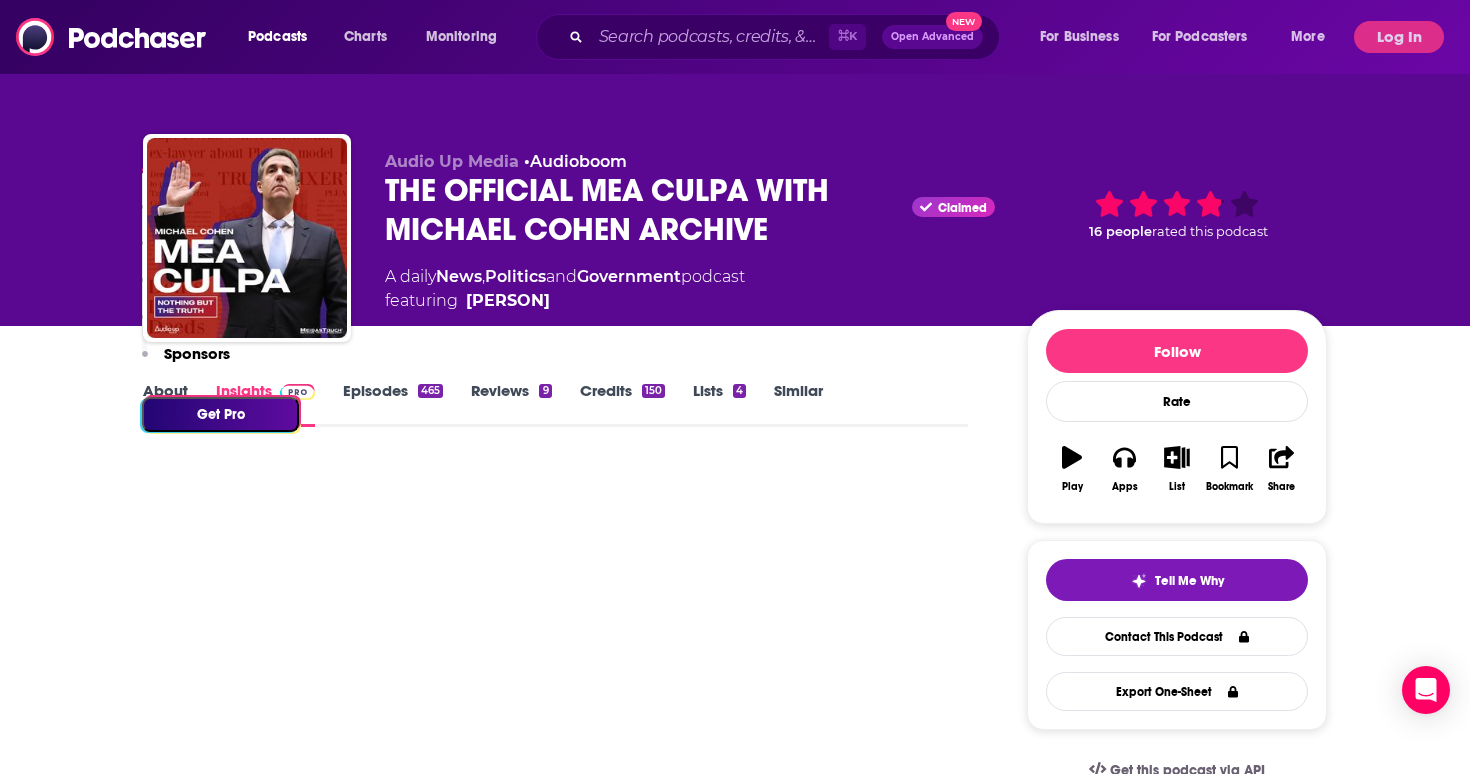 scroll, scrollTop: 378, scrollLeft: 0, axis: vertical 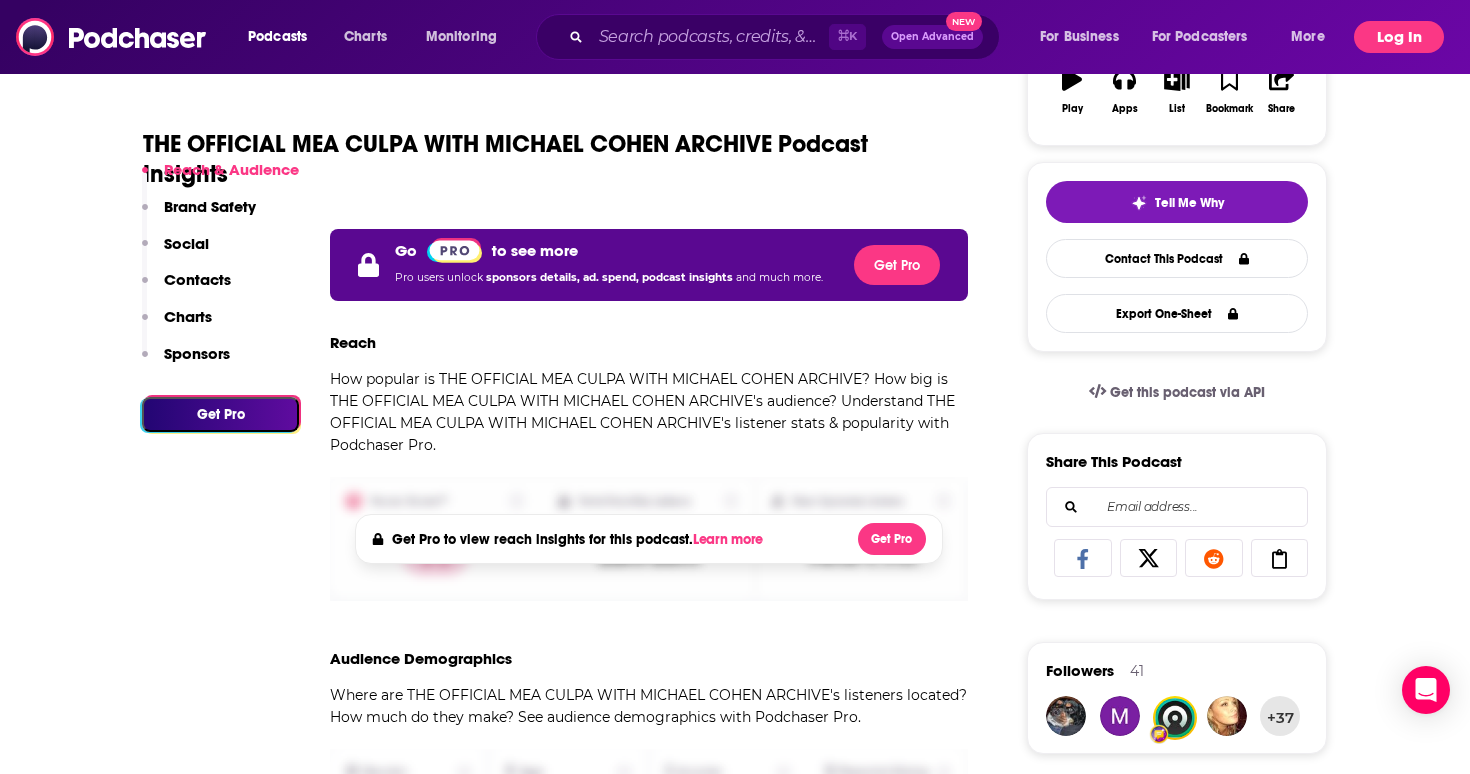 click on "Log In" at bounding box center [1399, 37] 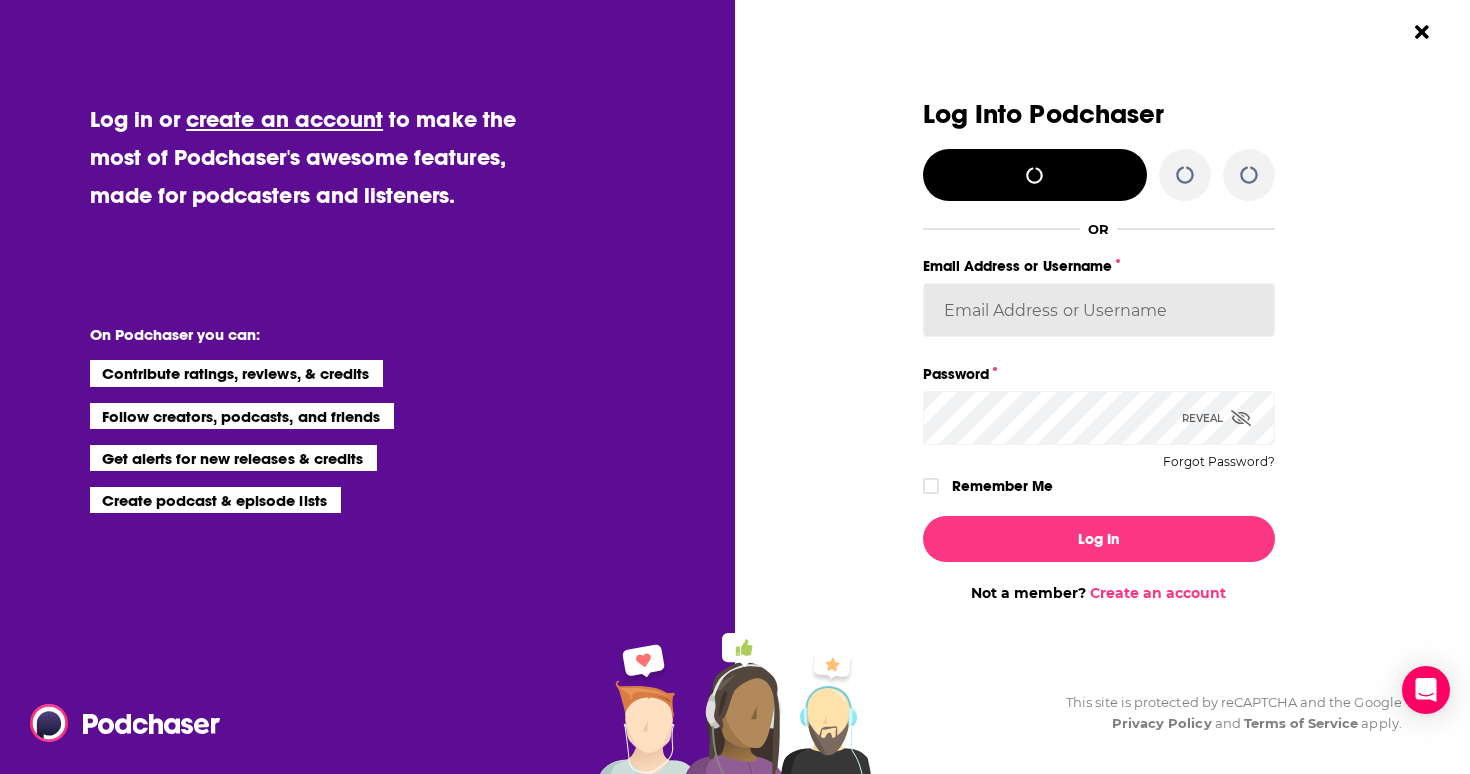 scroll, scrollTop: 0, scrollLeft: 0, axis: both 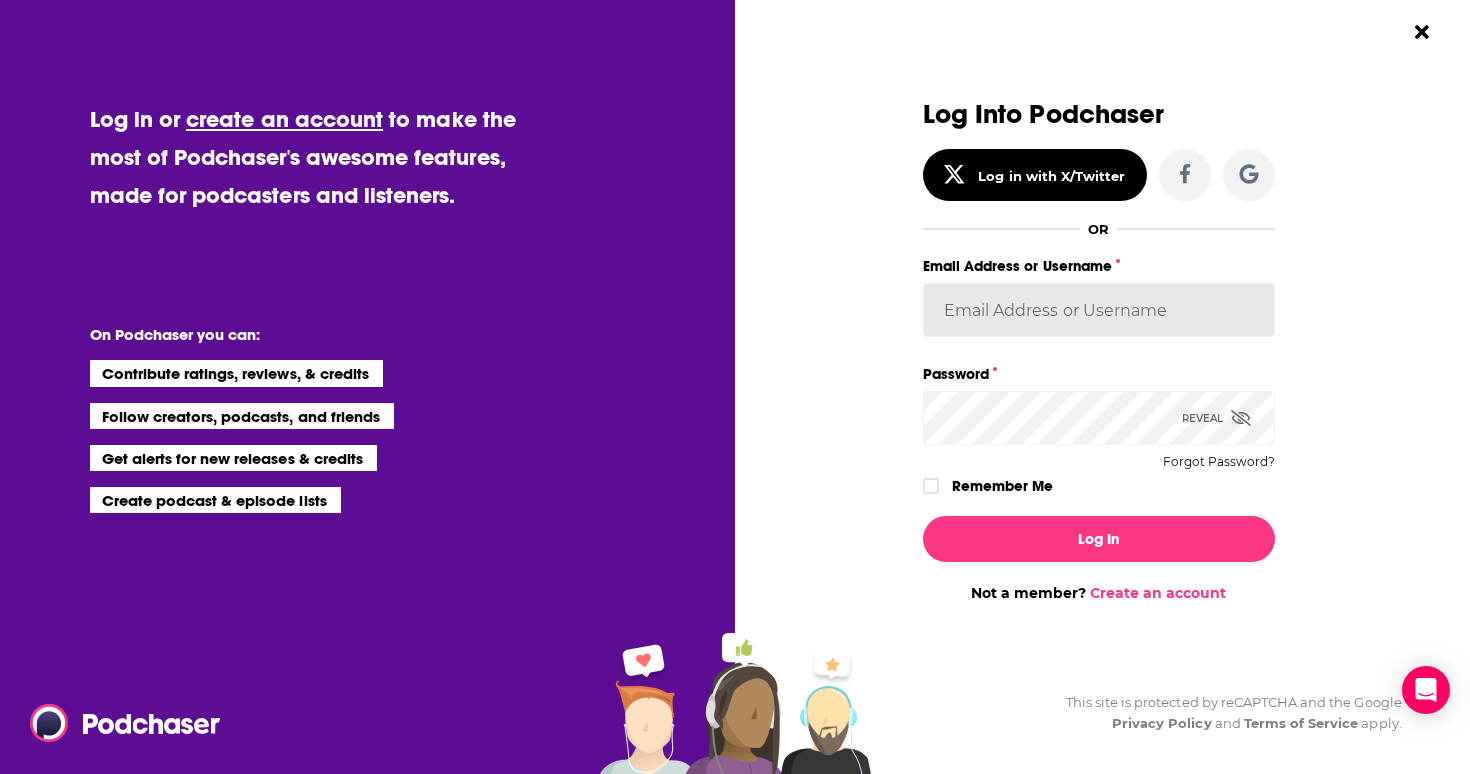type on "[USERNAME]" 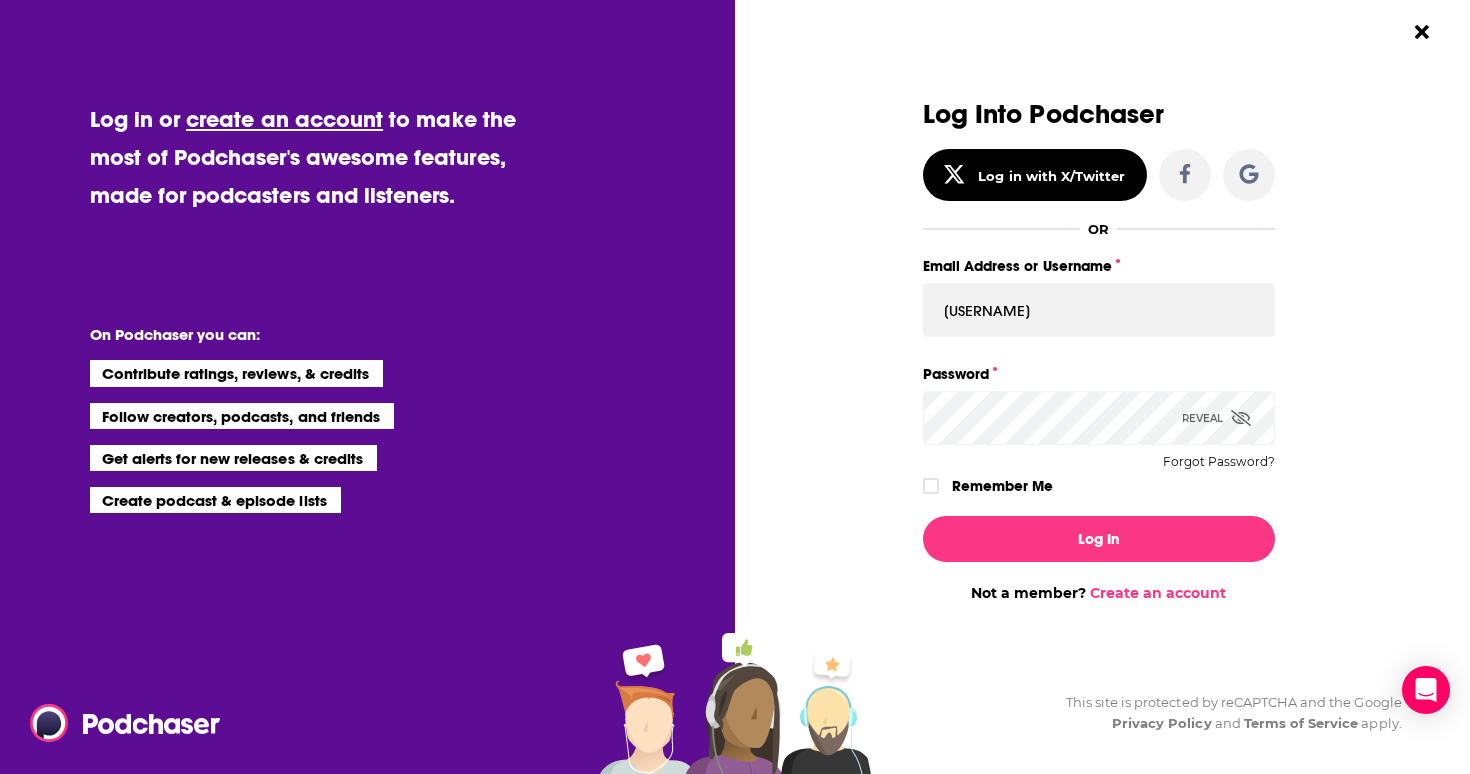 click on "Log In" at bounding box center [1099, 539] 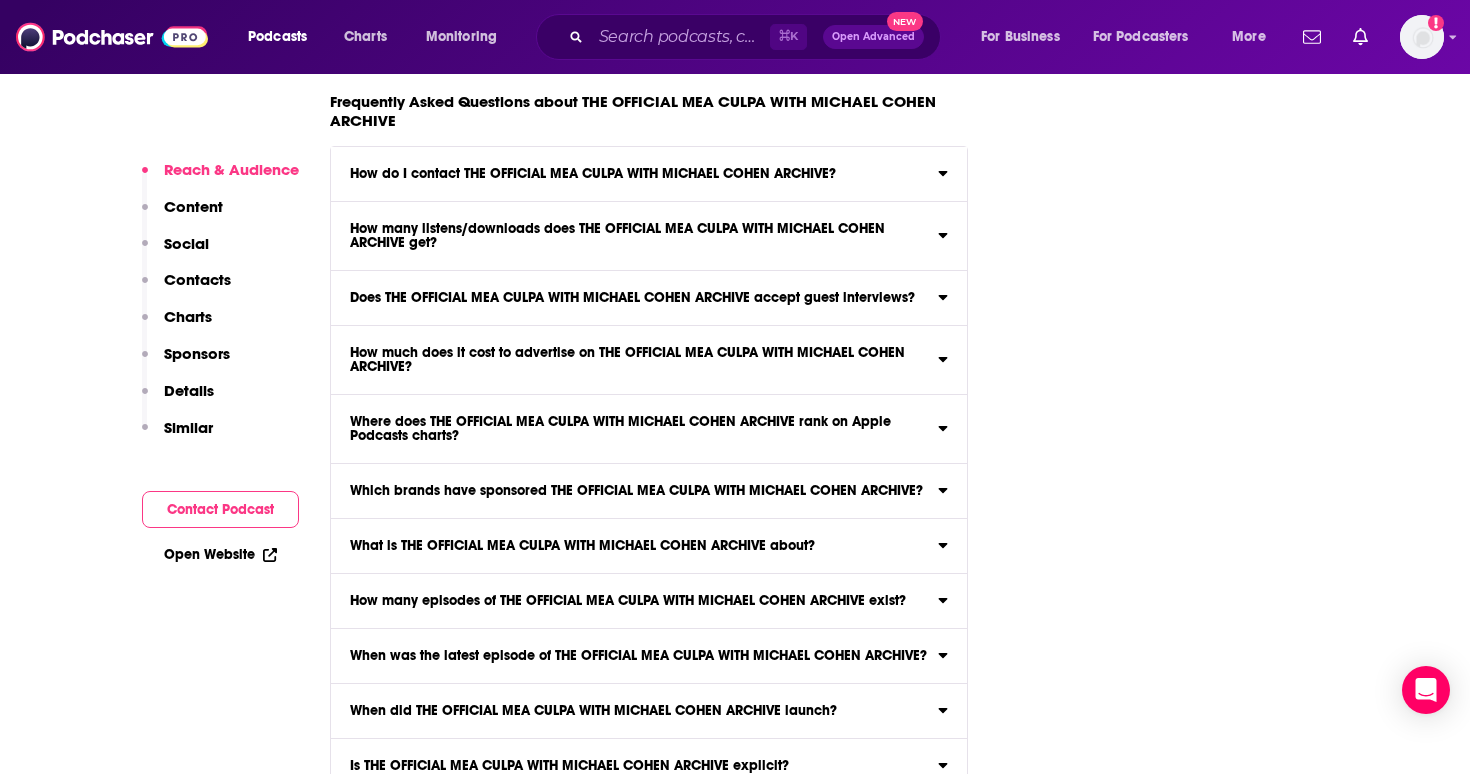 scroll, scrollTop: 4009, scrollLeft: 0, axis: vertical 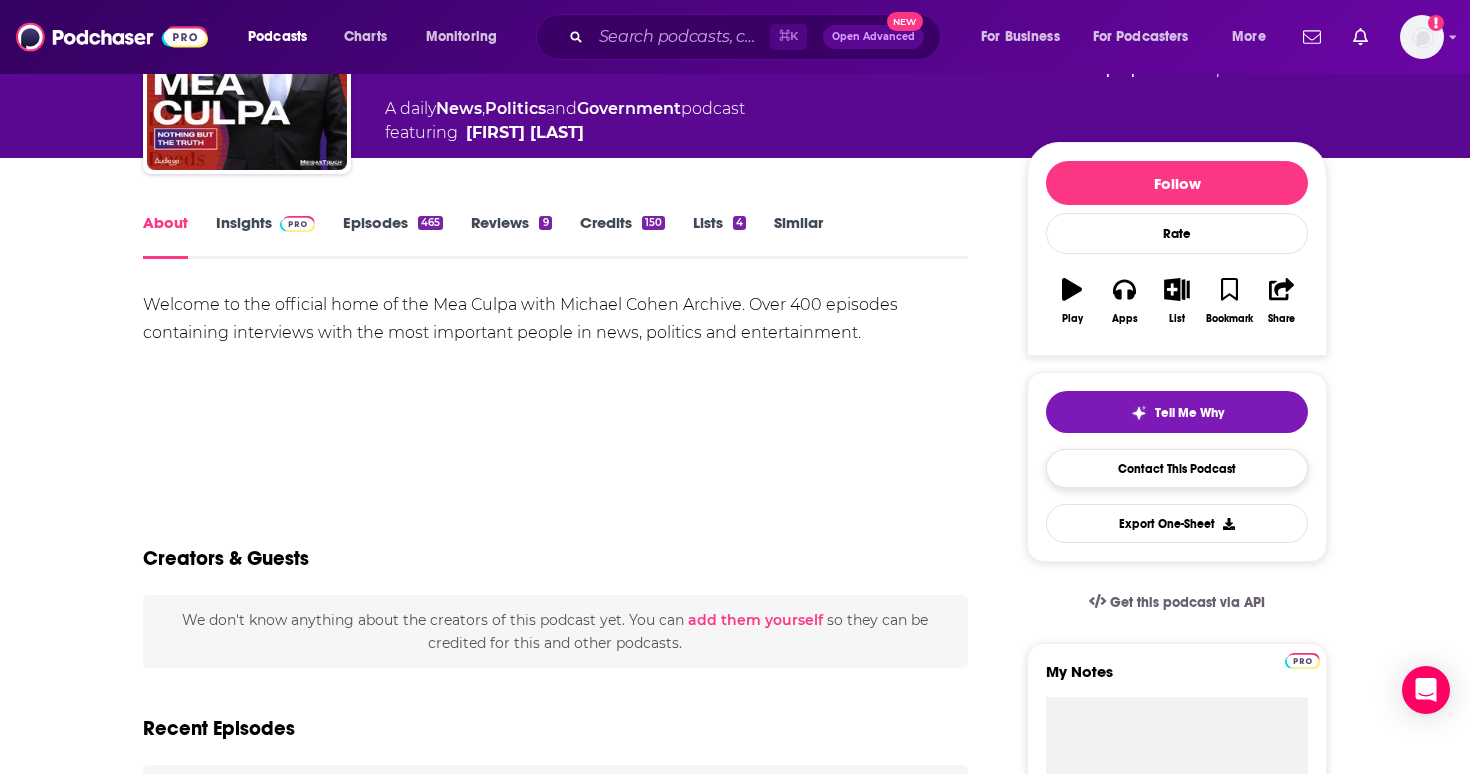 click on "Contact This Podcast" at bounding box center [1177, 468] 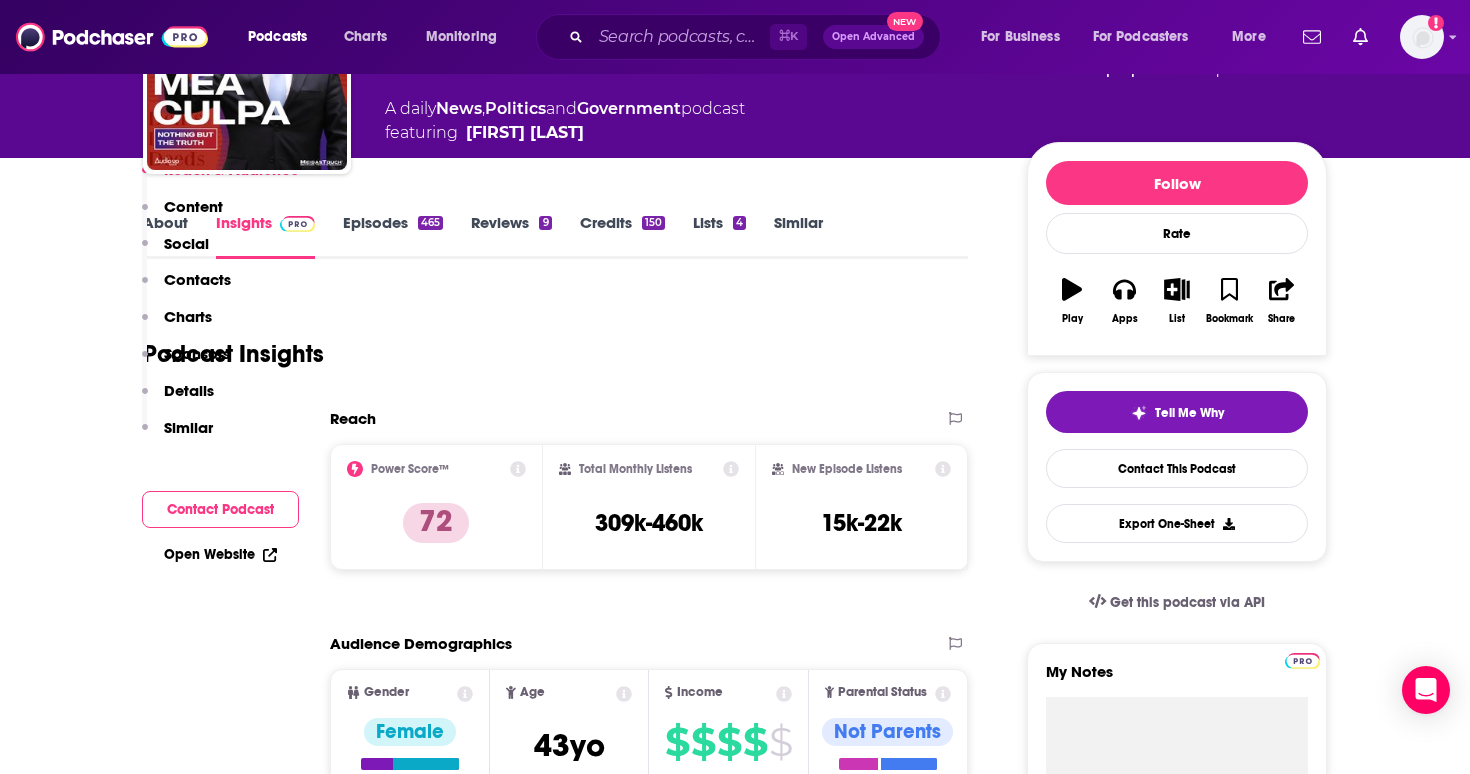 scroll, scrollTop: 378, scrollLeft: 0, axis: vertical 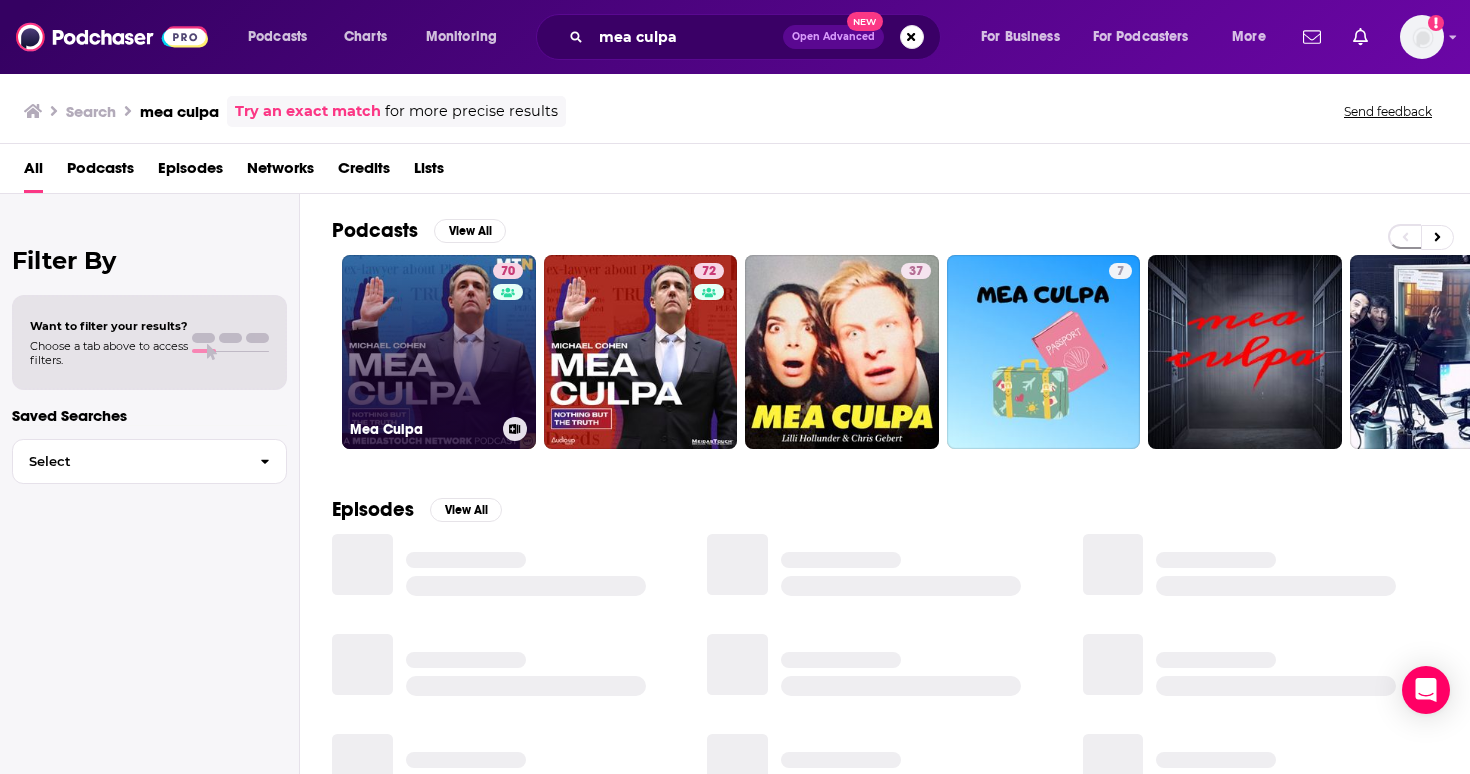 click on "70 Mea Culpa" at bounding box center [439, 352] 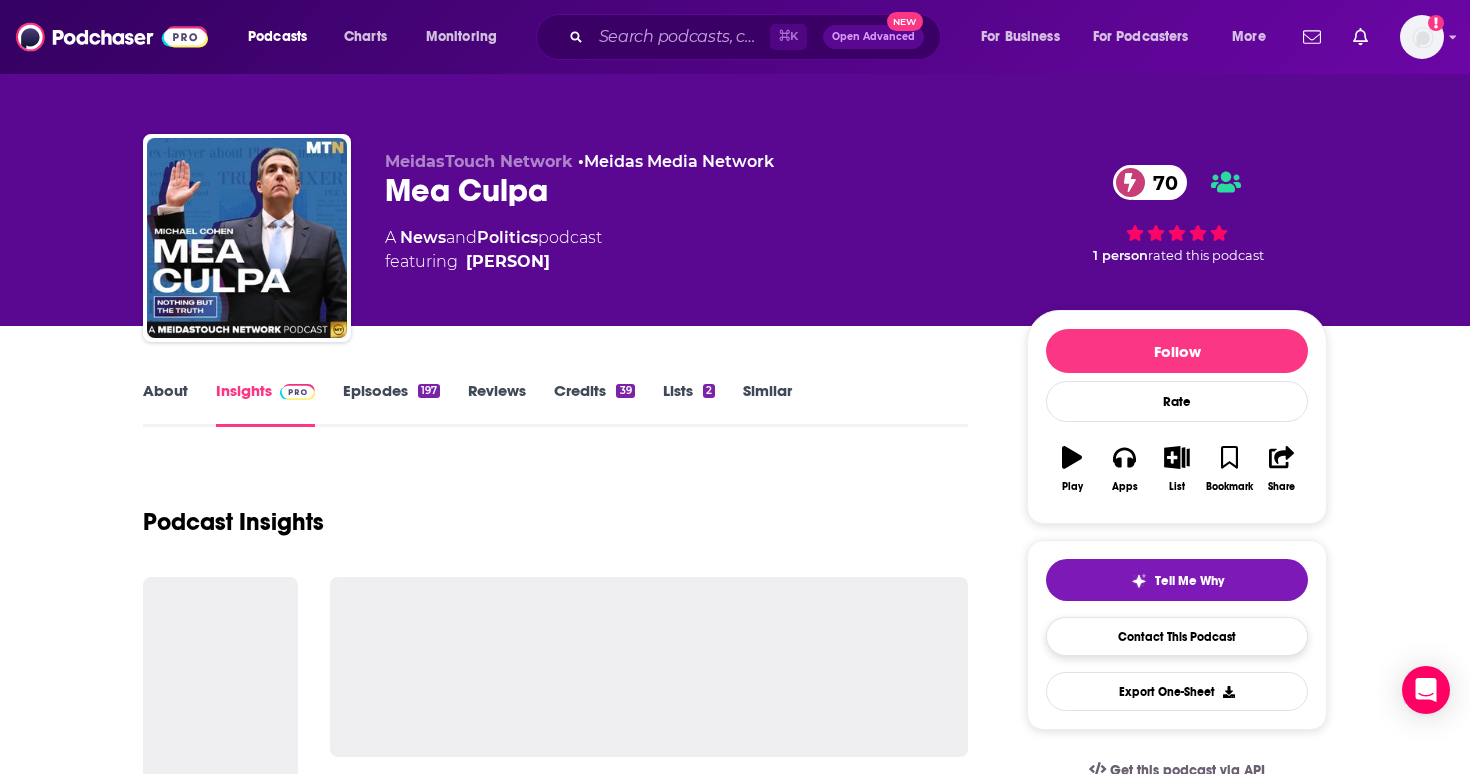 click on "Contact This Podcast" at bounding box center [1177, 636] 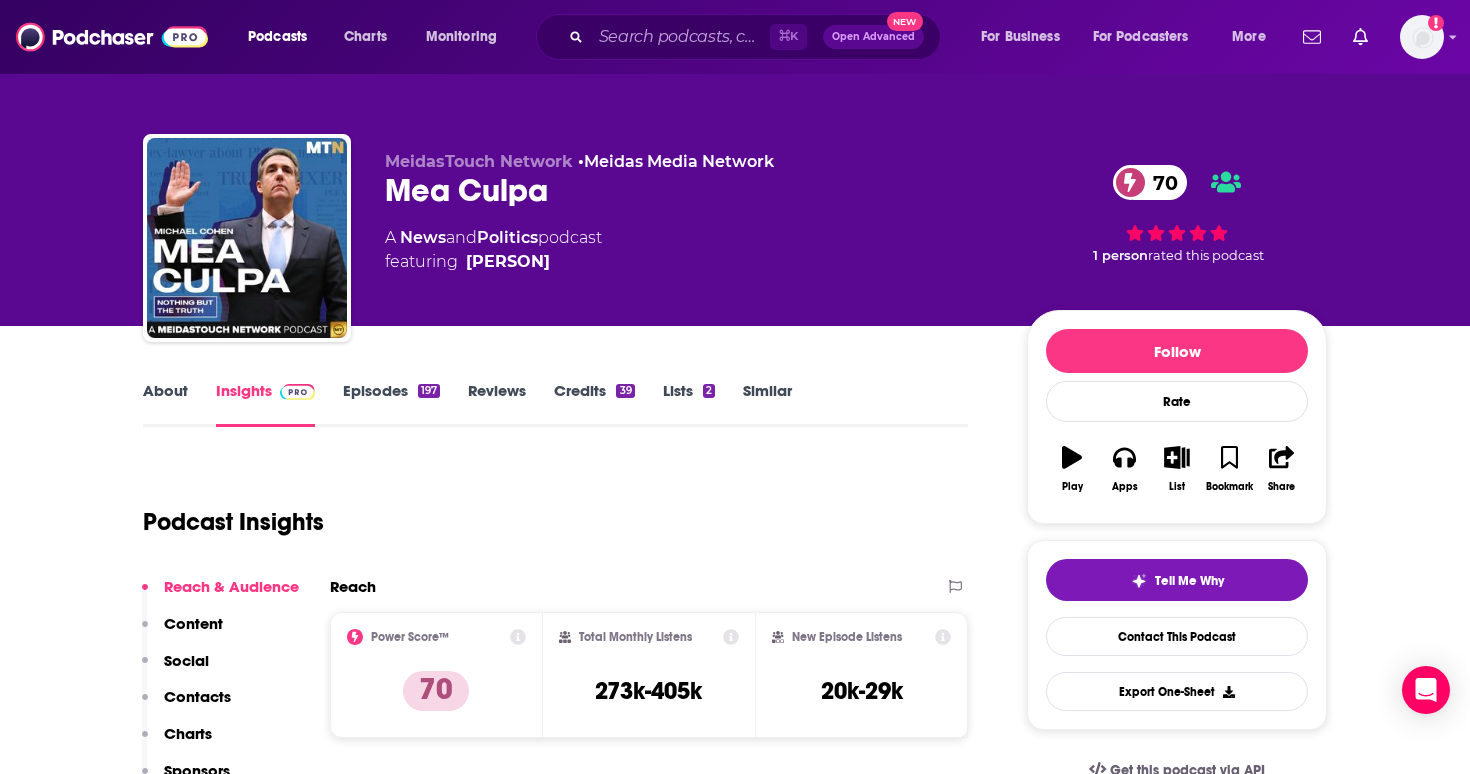 scroll, scrollTop: 378, scrollLeft: 0, axis: vertical 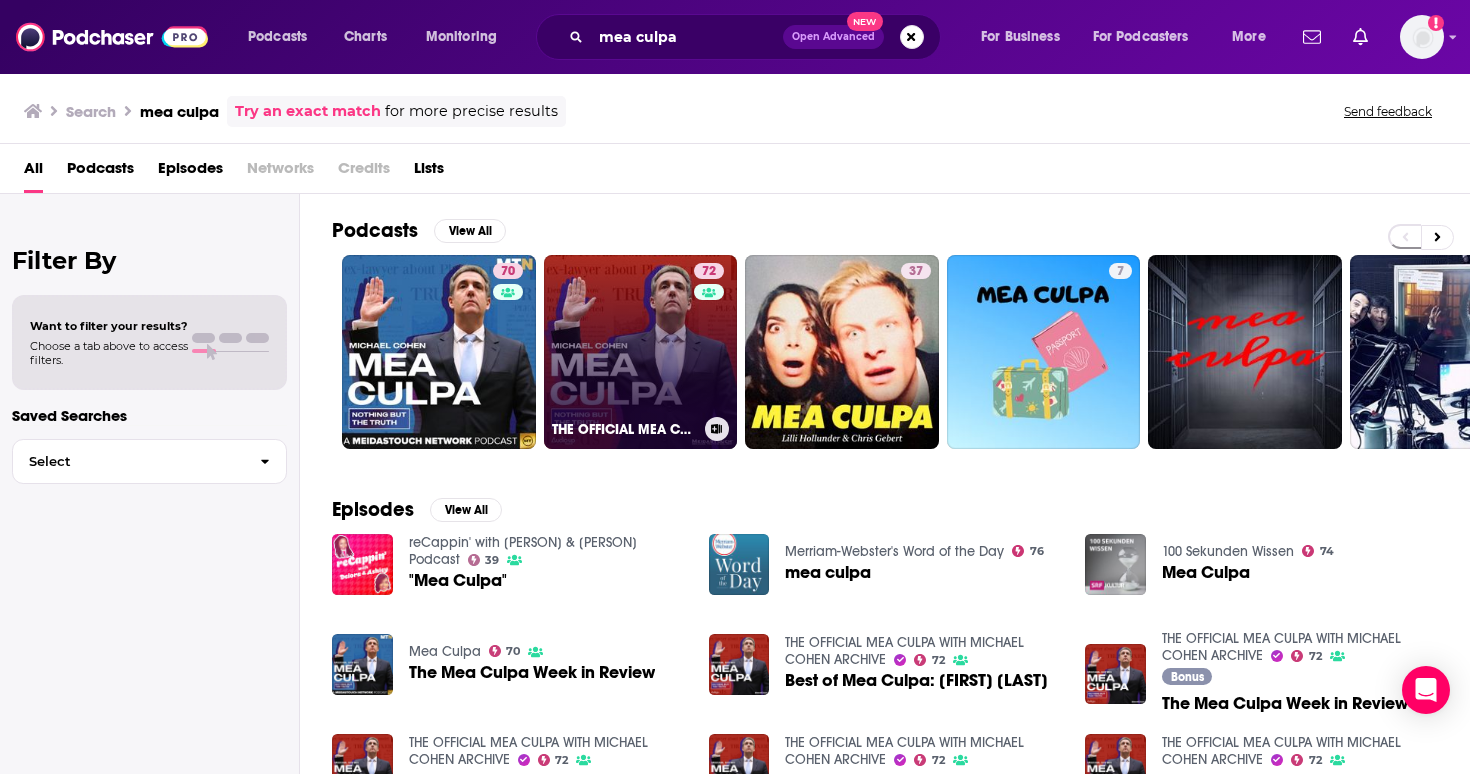 click on "72 THE OFFICIAL MEA CULPA WITH MICHAEL COHEN ARCHIVE" at bounding box center [641, 352] 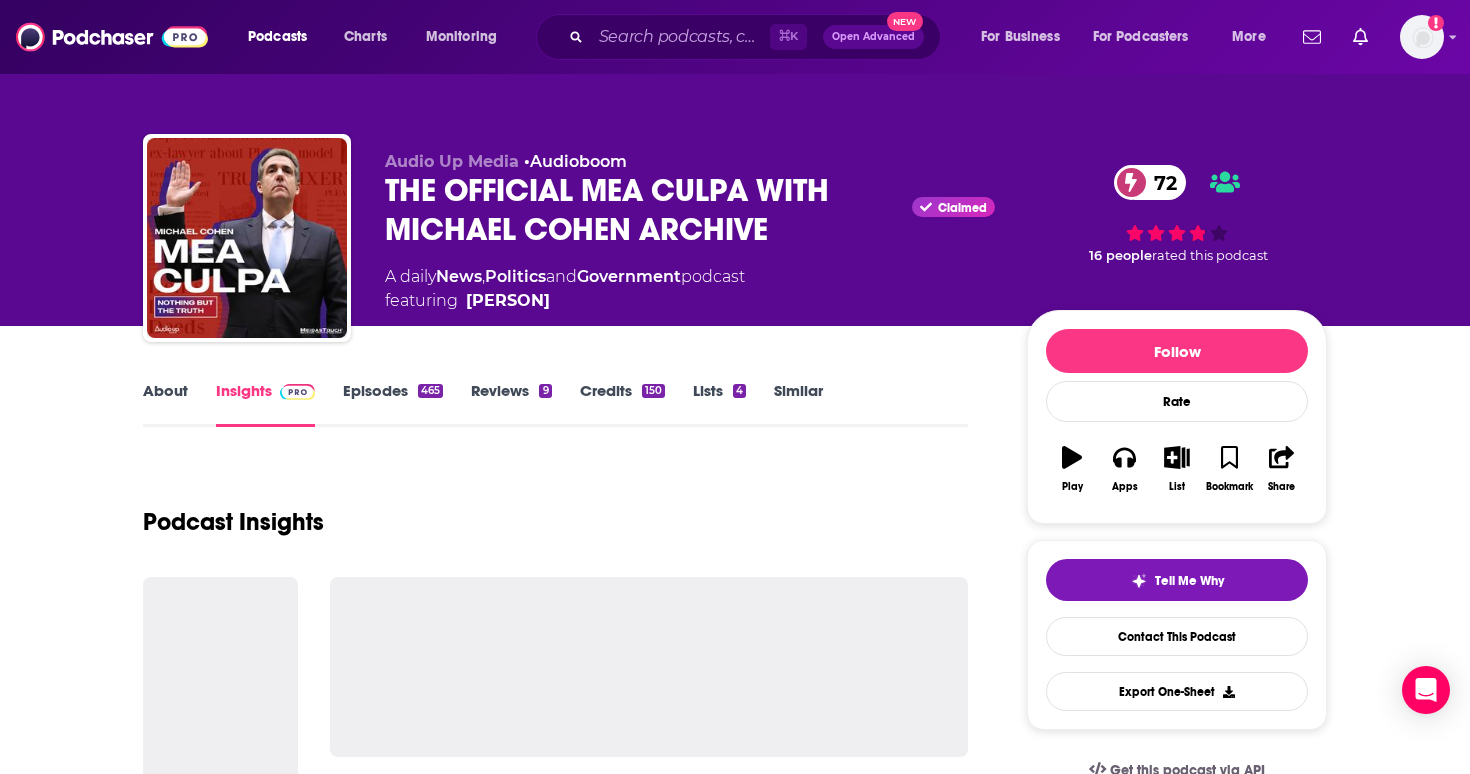 scroll, scrollTop: 0, scrollLeft: 0, axis: both 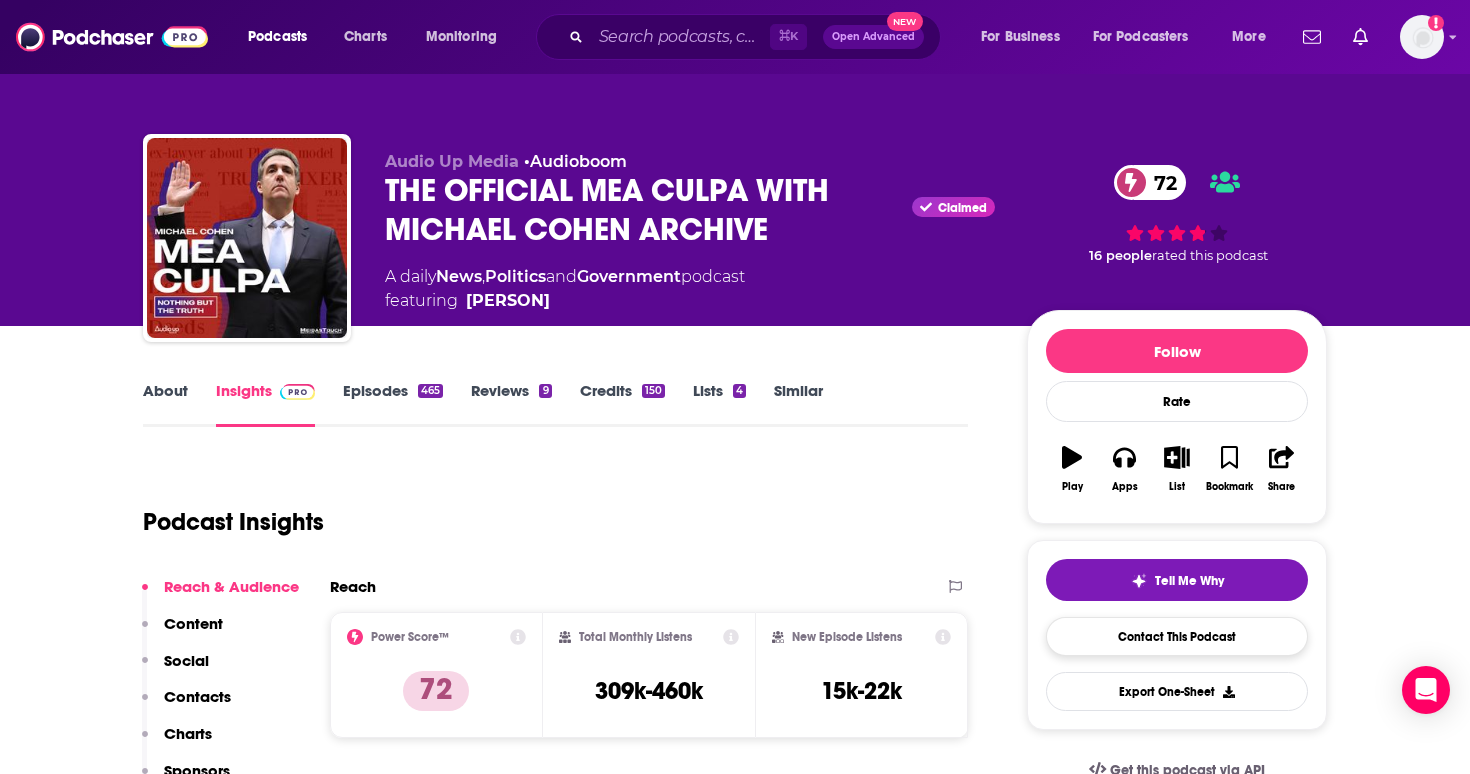 click on "Contact This Podcast" at bounding box center [1177, 636] 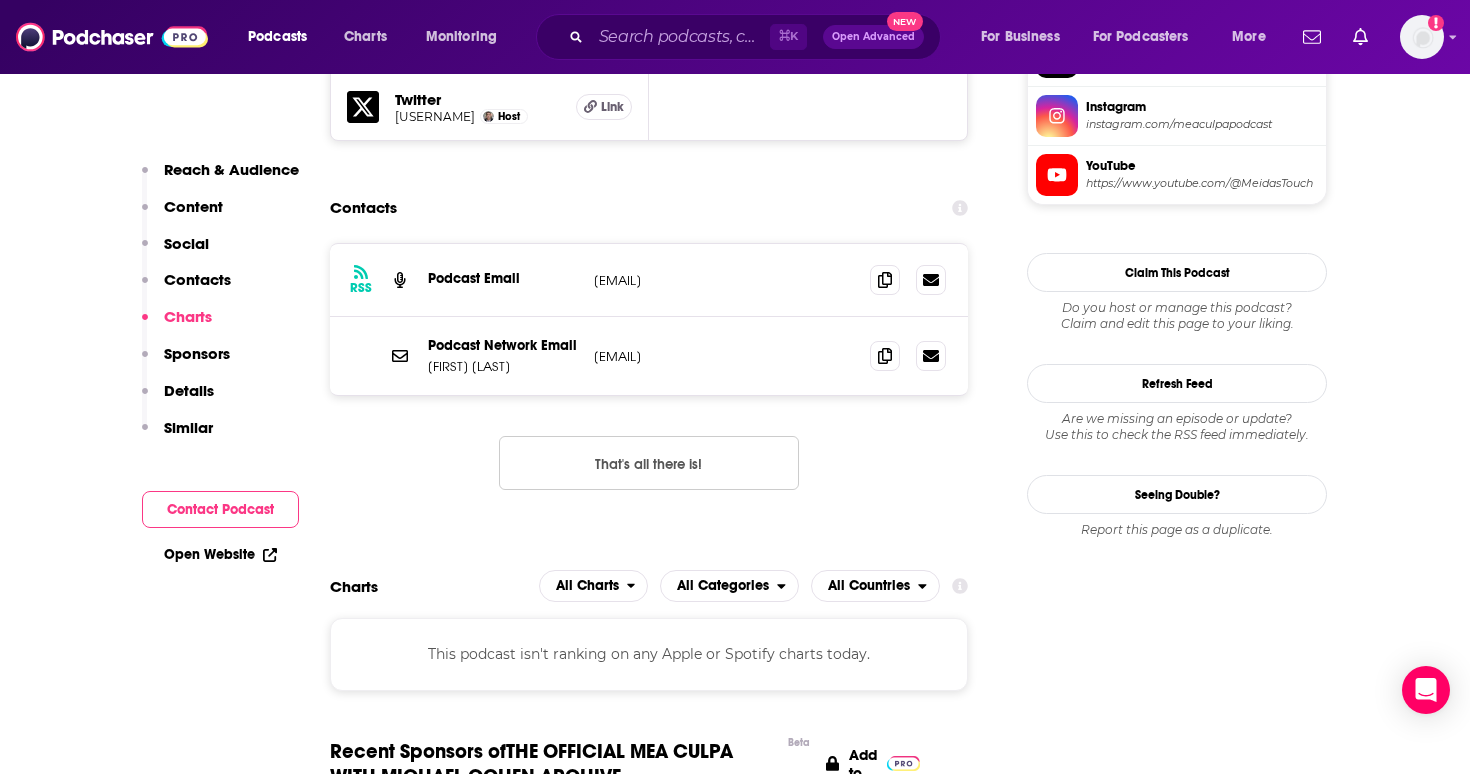 scroll, scrollTop: 1813, scrollLeft: 0, axis: vertical 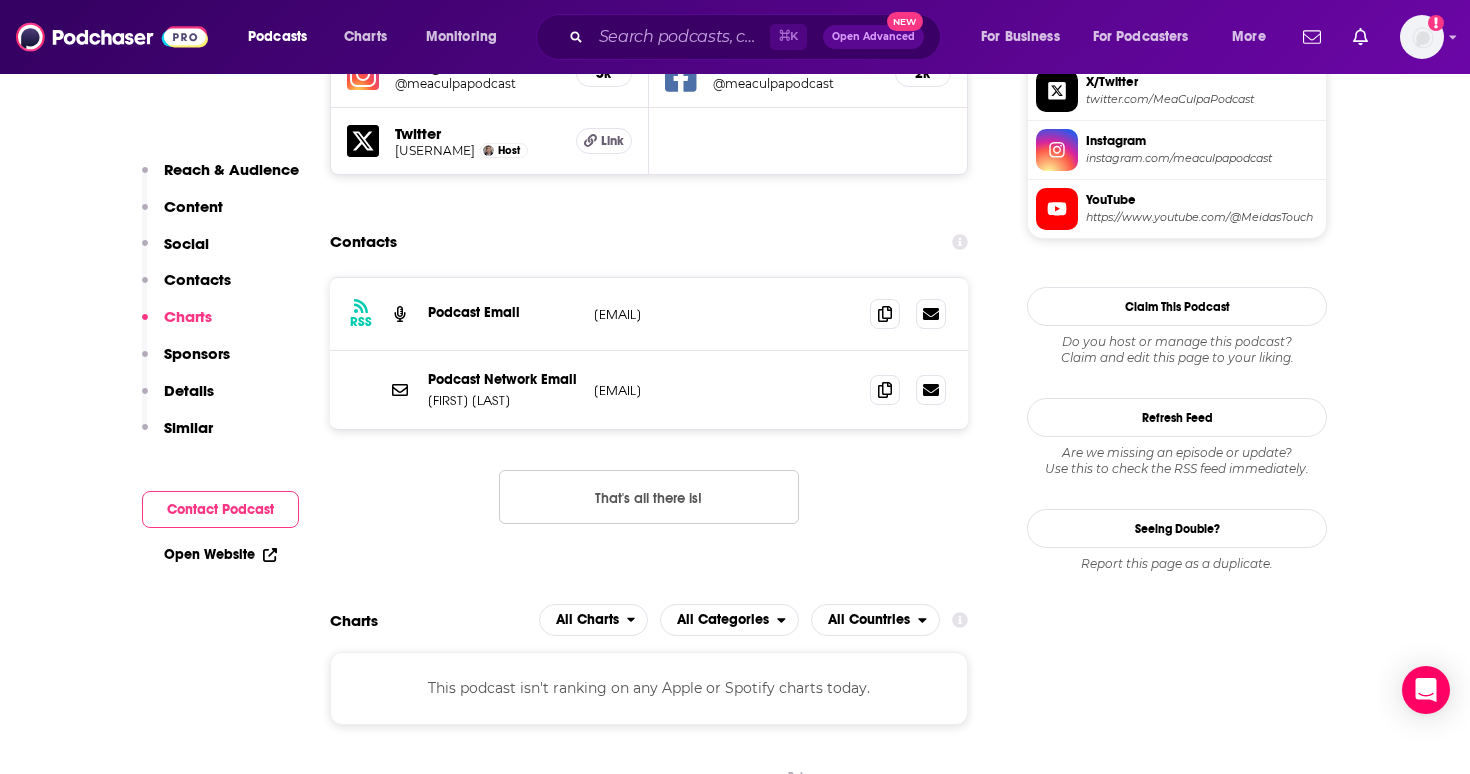 click on "That's all there is!" at bounding box center (649, 497) 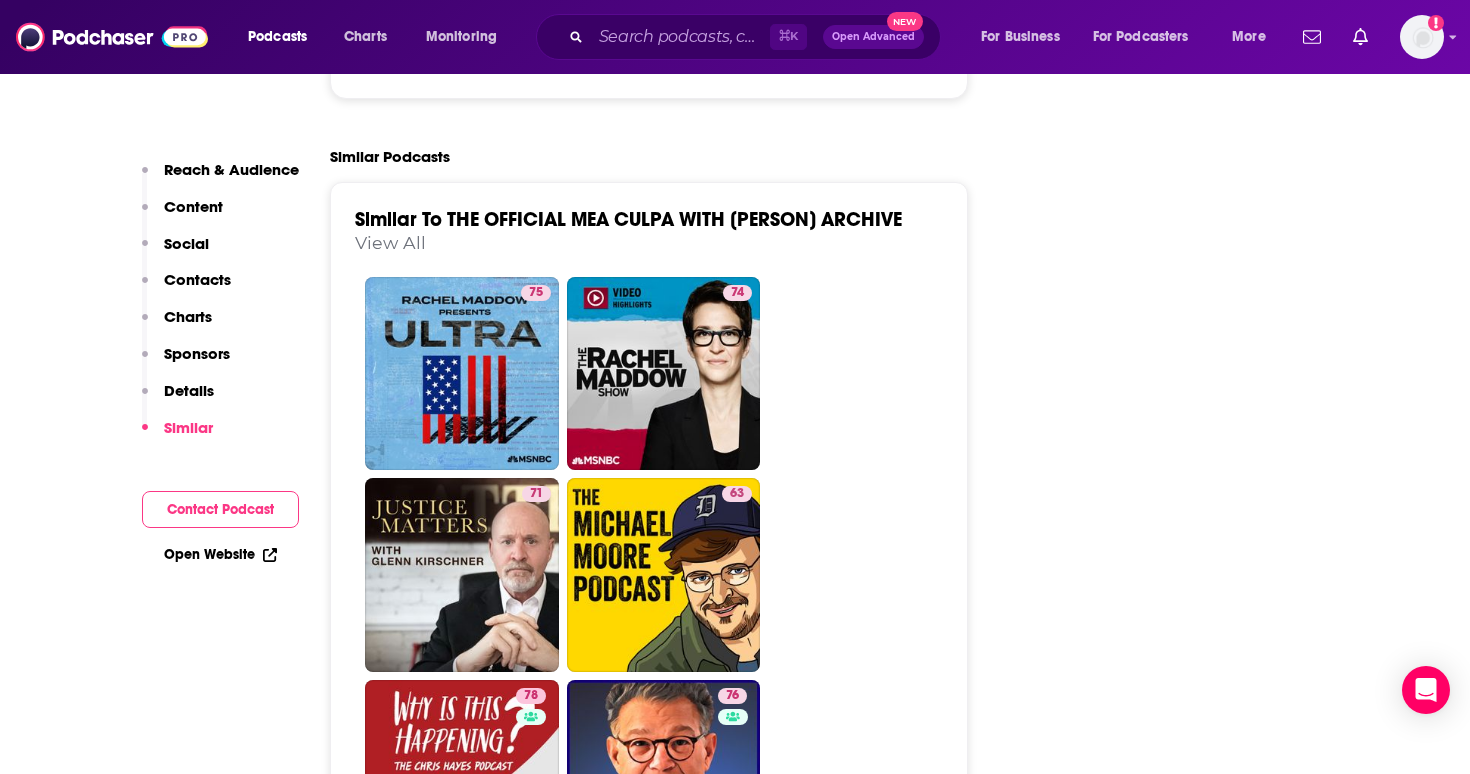 scroll, scrollTop: 3948, scrollLeft: 0, axis: vertical 